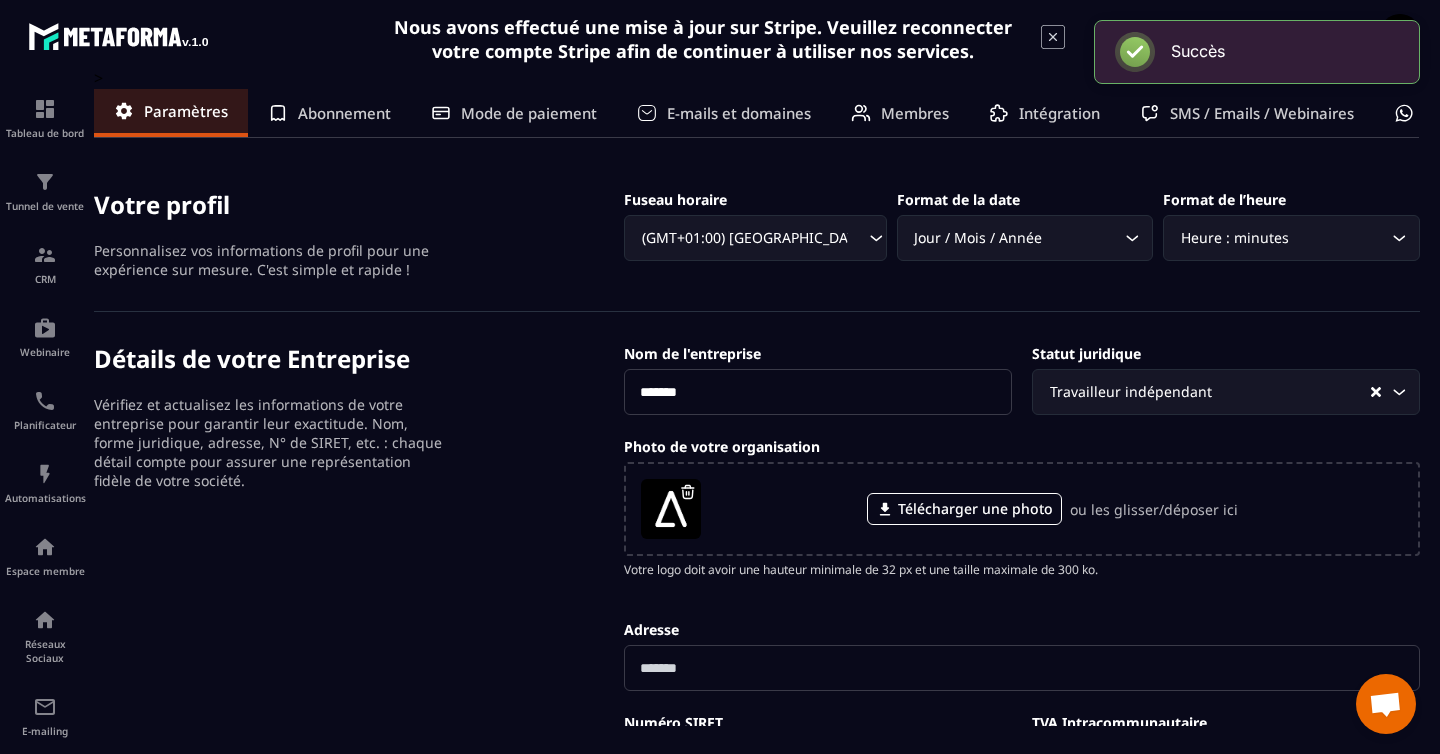 scroll, scrollTop: 0, scrollLeft: 0, axis: both 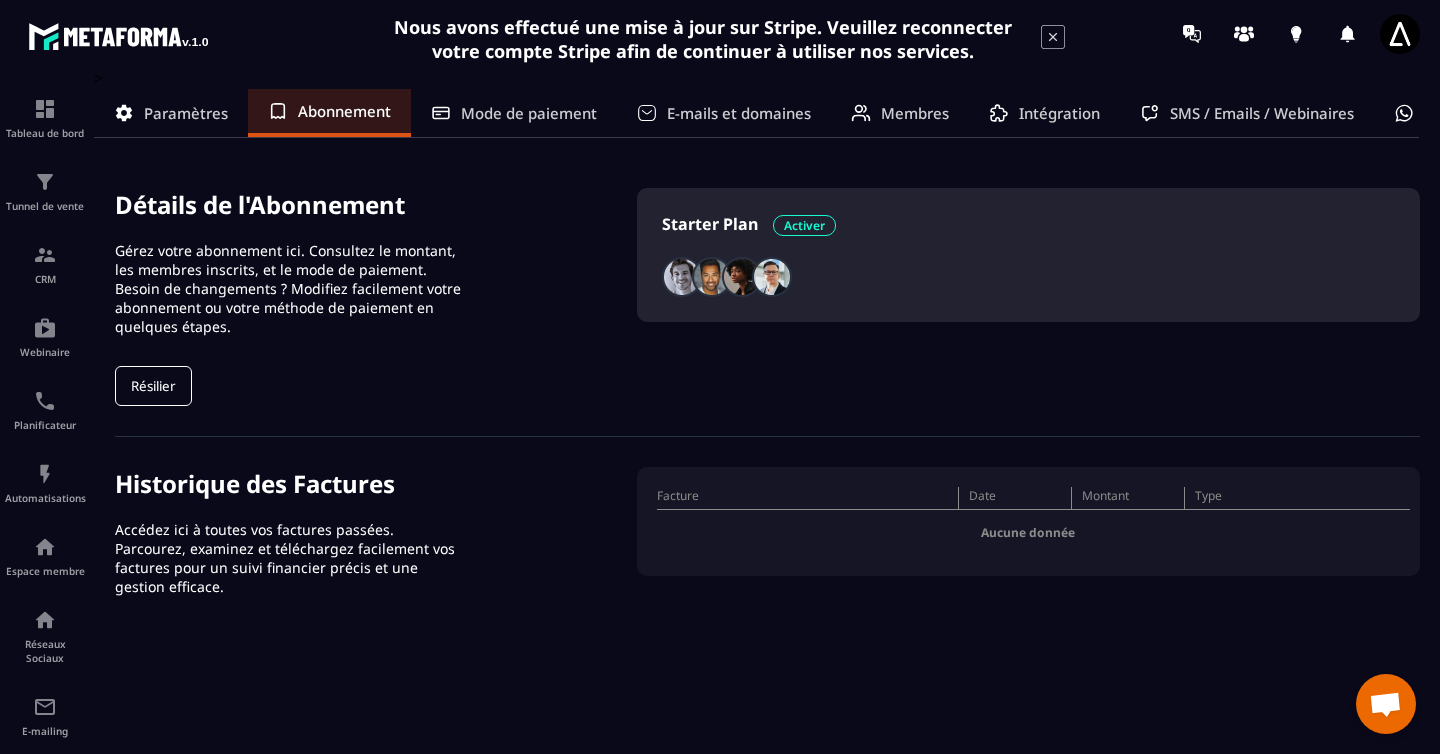 click on "Activer" at bounding box center [804, 225] 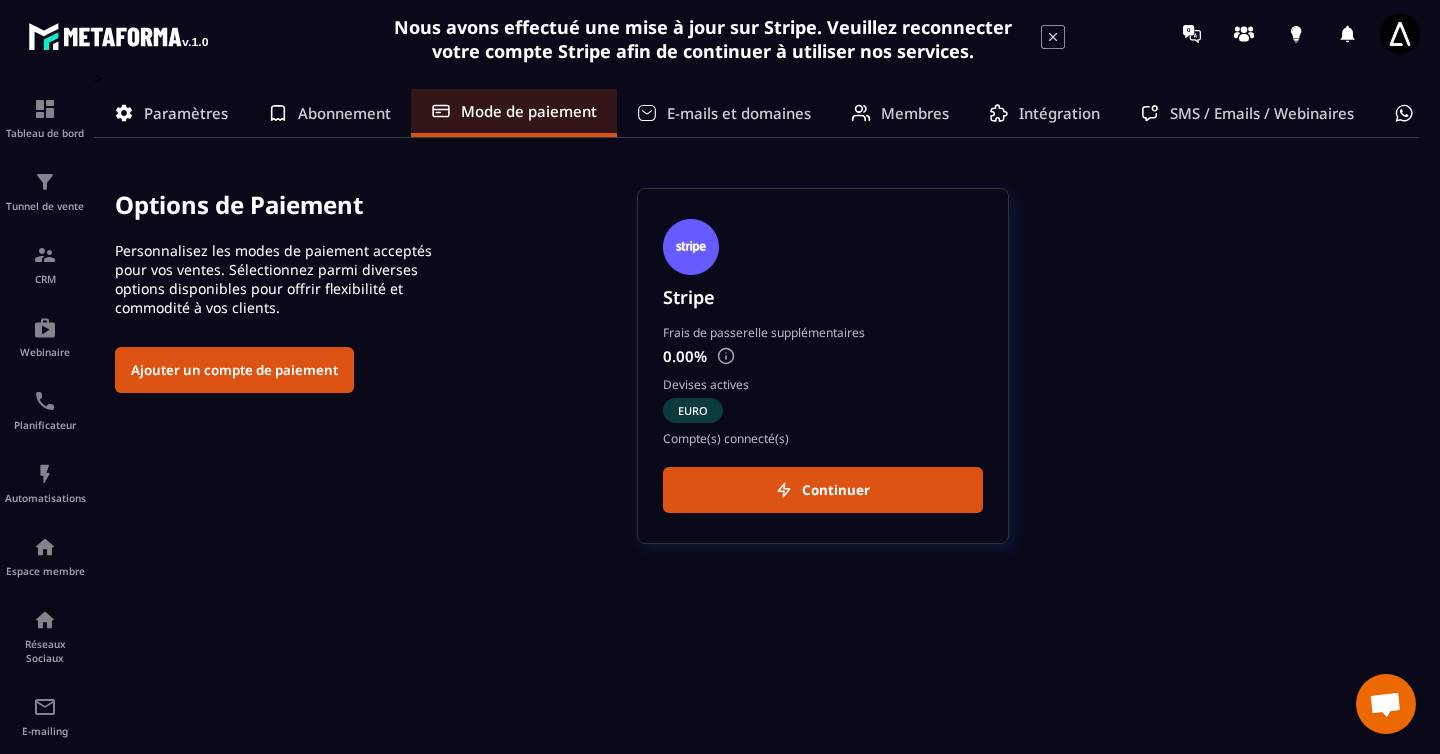 click at bounding box center (726, 356) 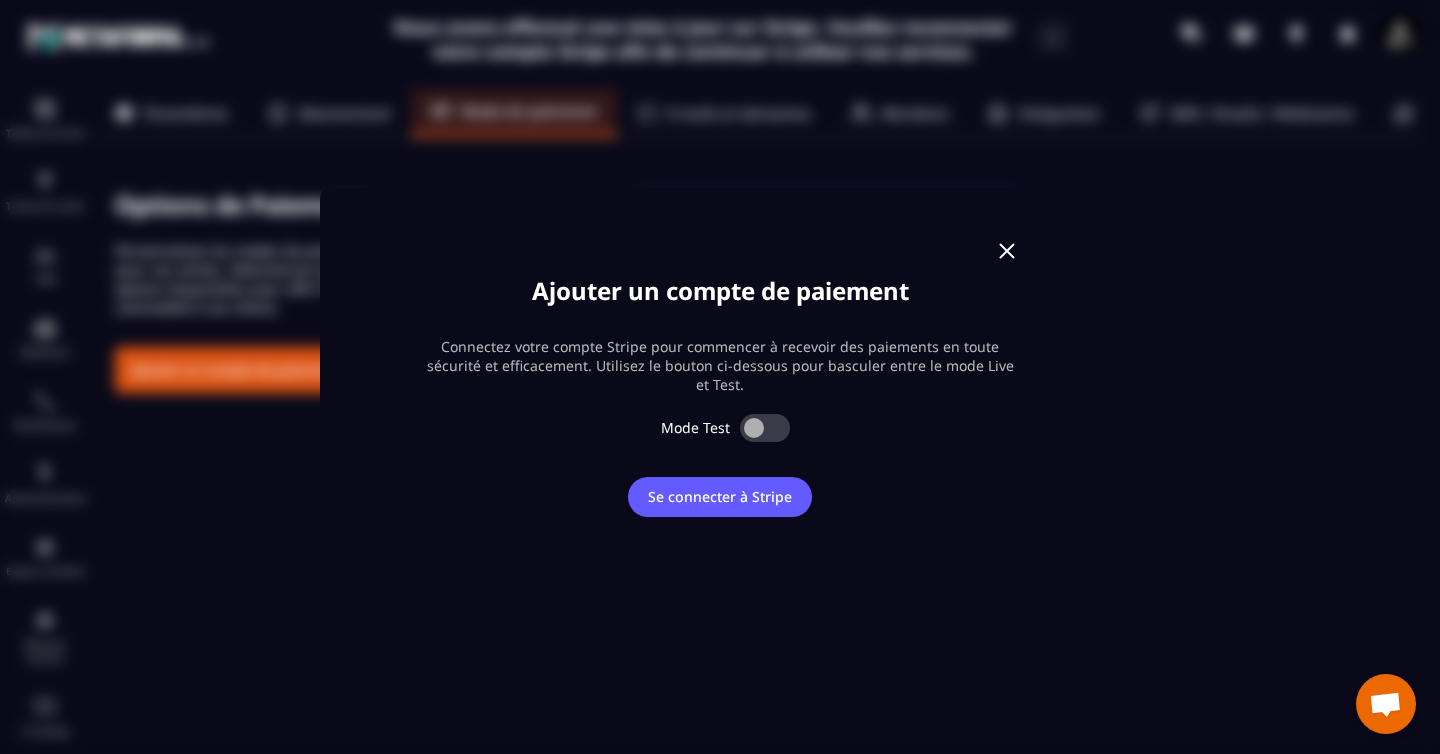 click at bounding box center [765, 428] 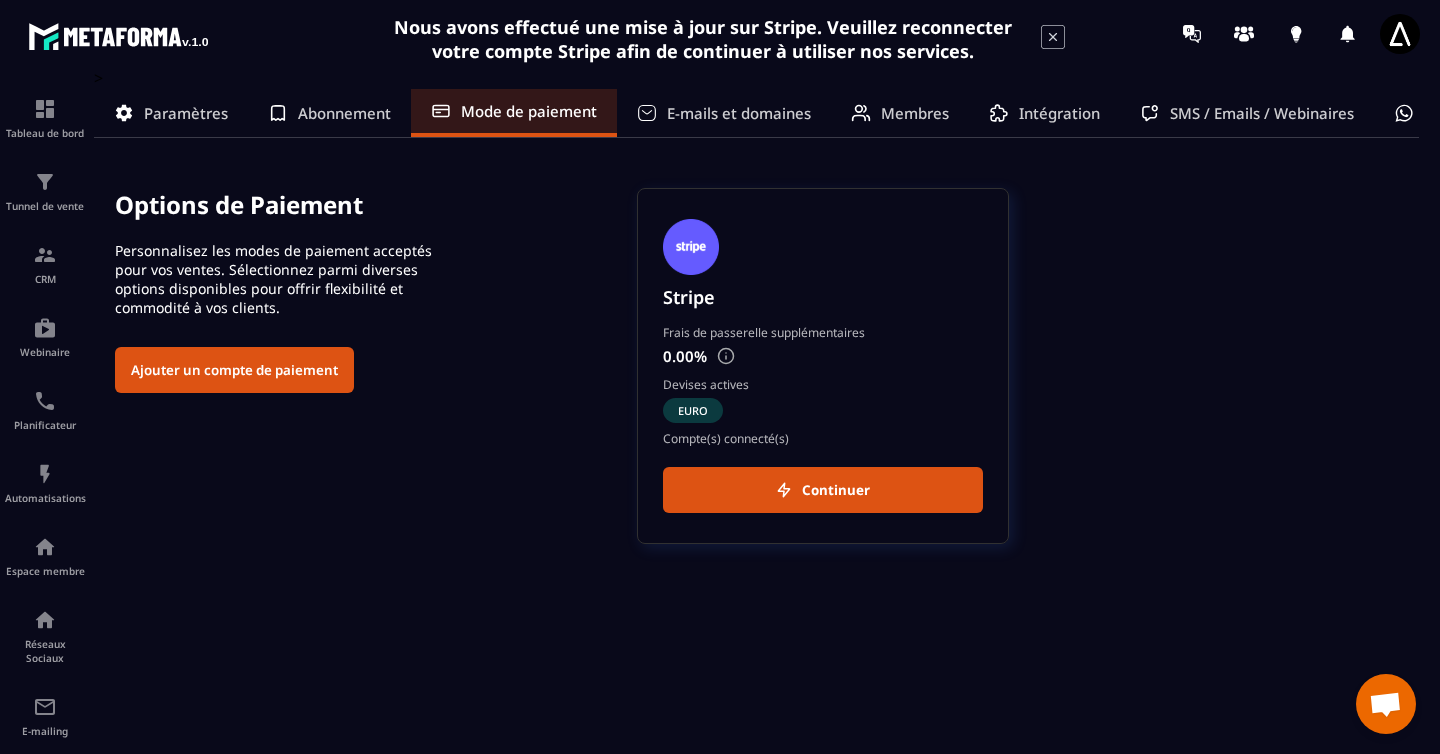 click on "E-mails et domaines" 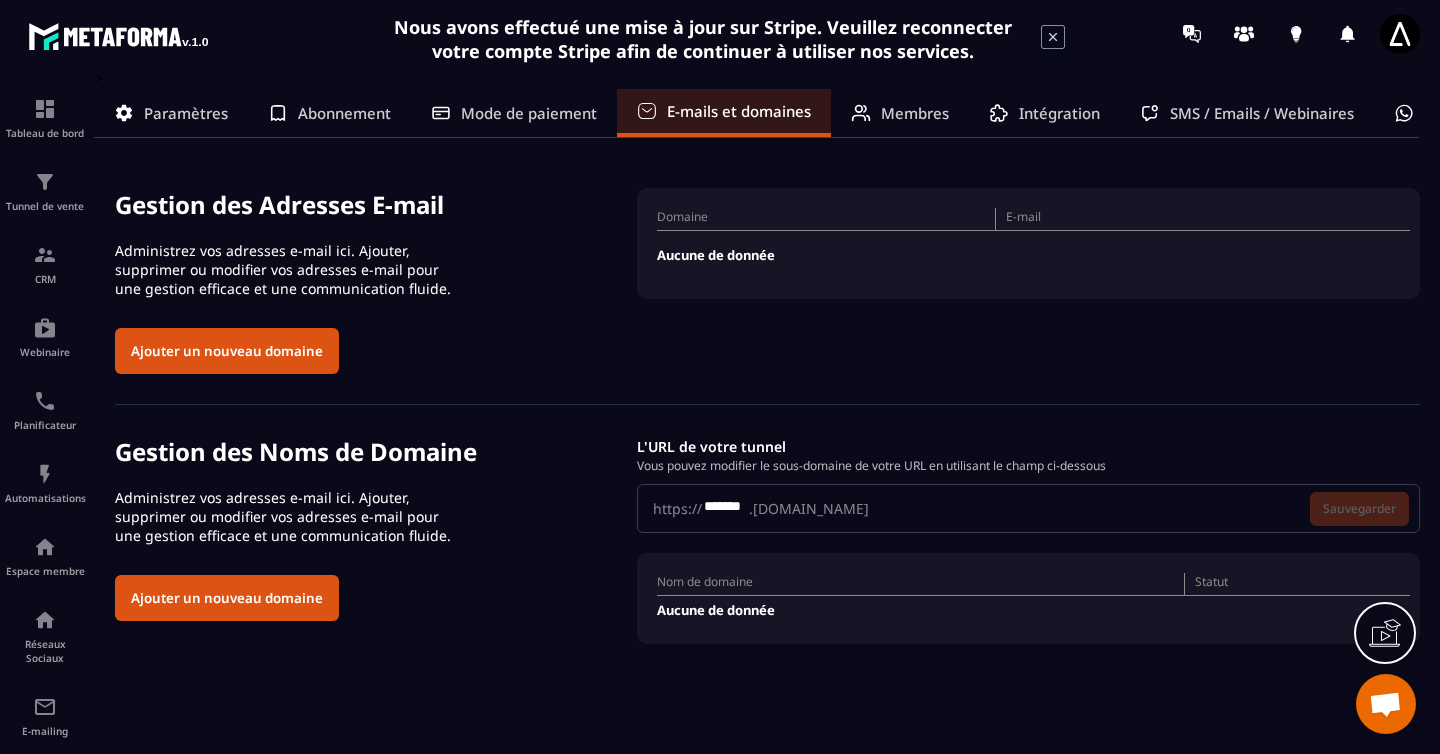 click on "Membres" 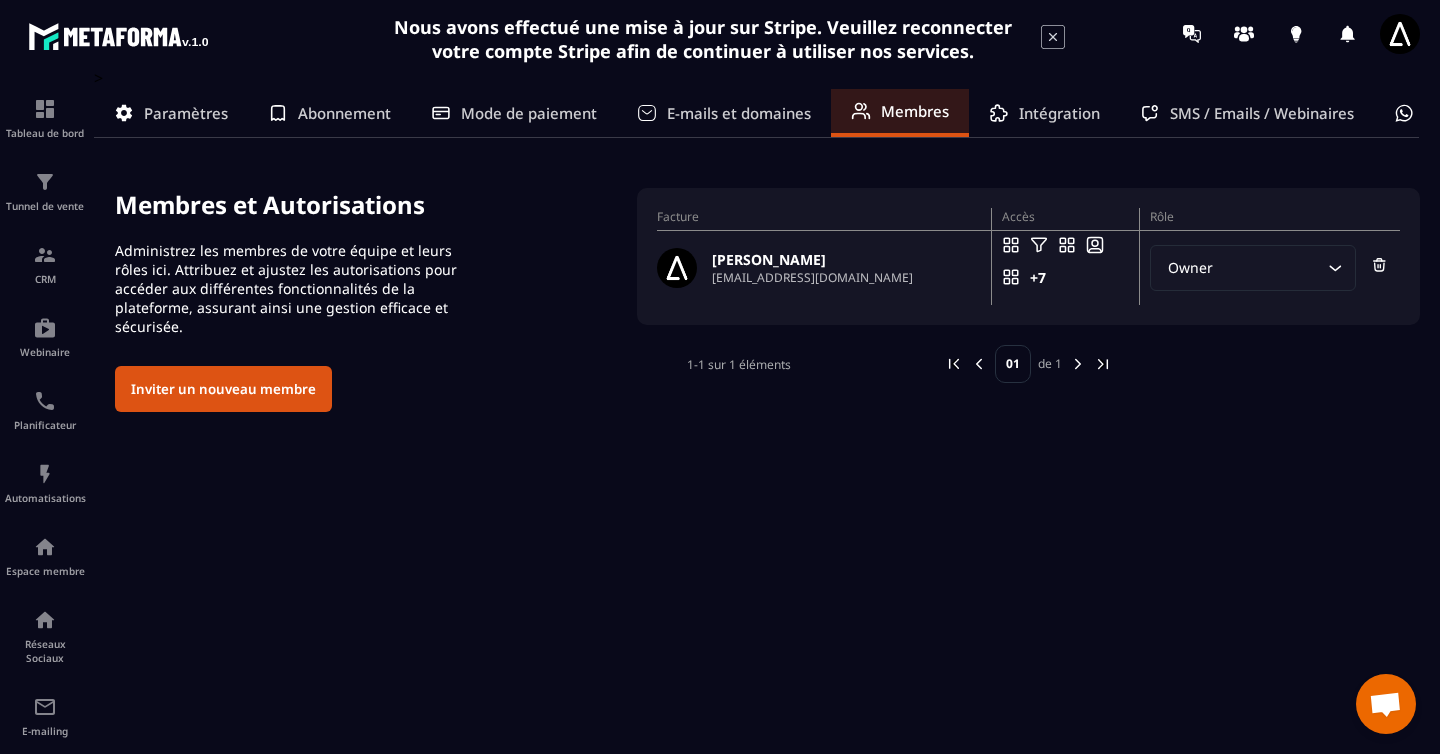 click on "Intégration" at bounding box center [1059, 113] 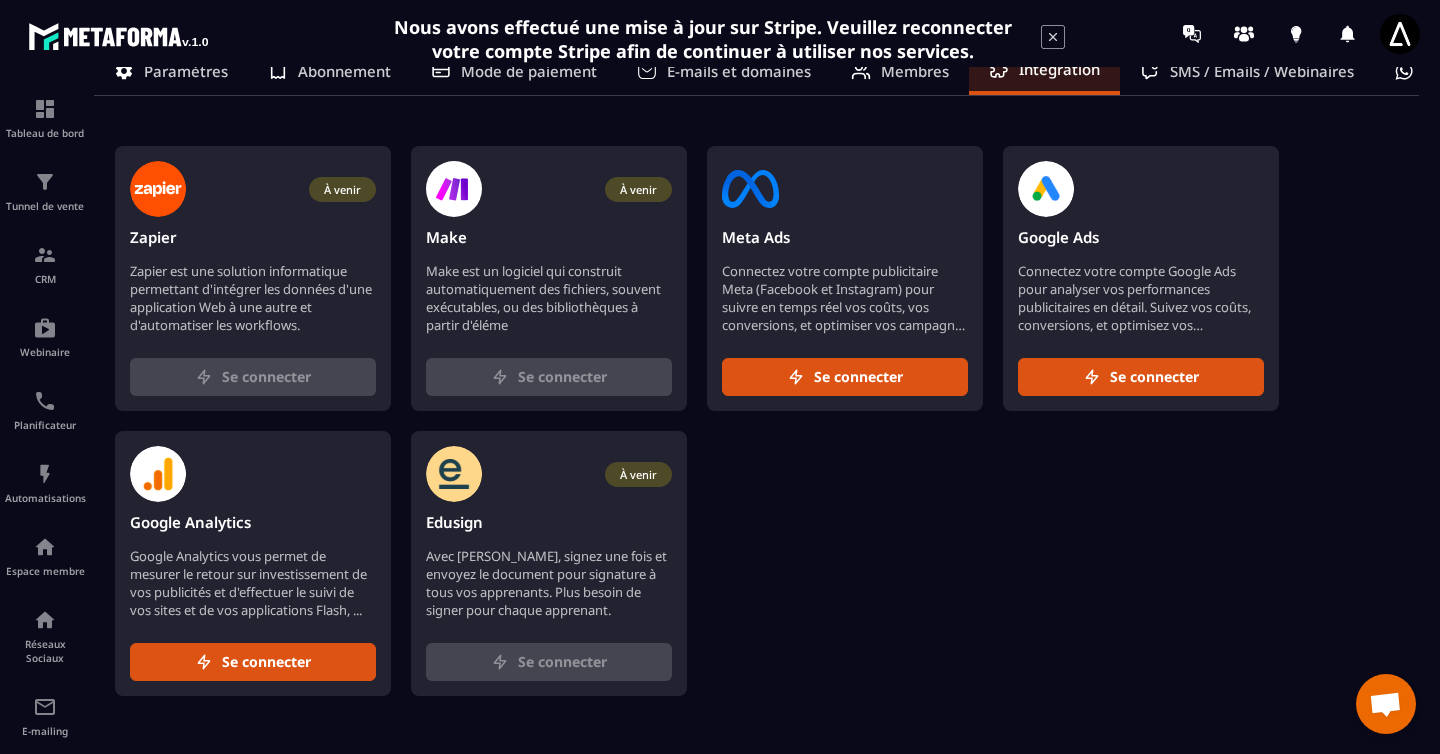 scroll, scrollTop: 0, scrollLeft: 0, axis: both 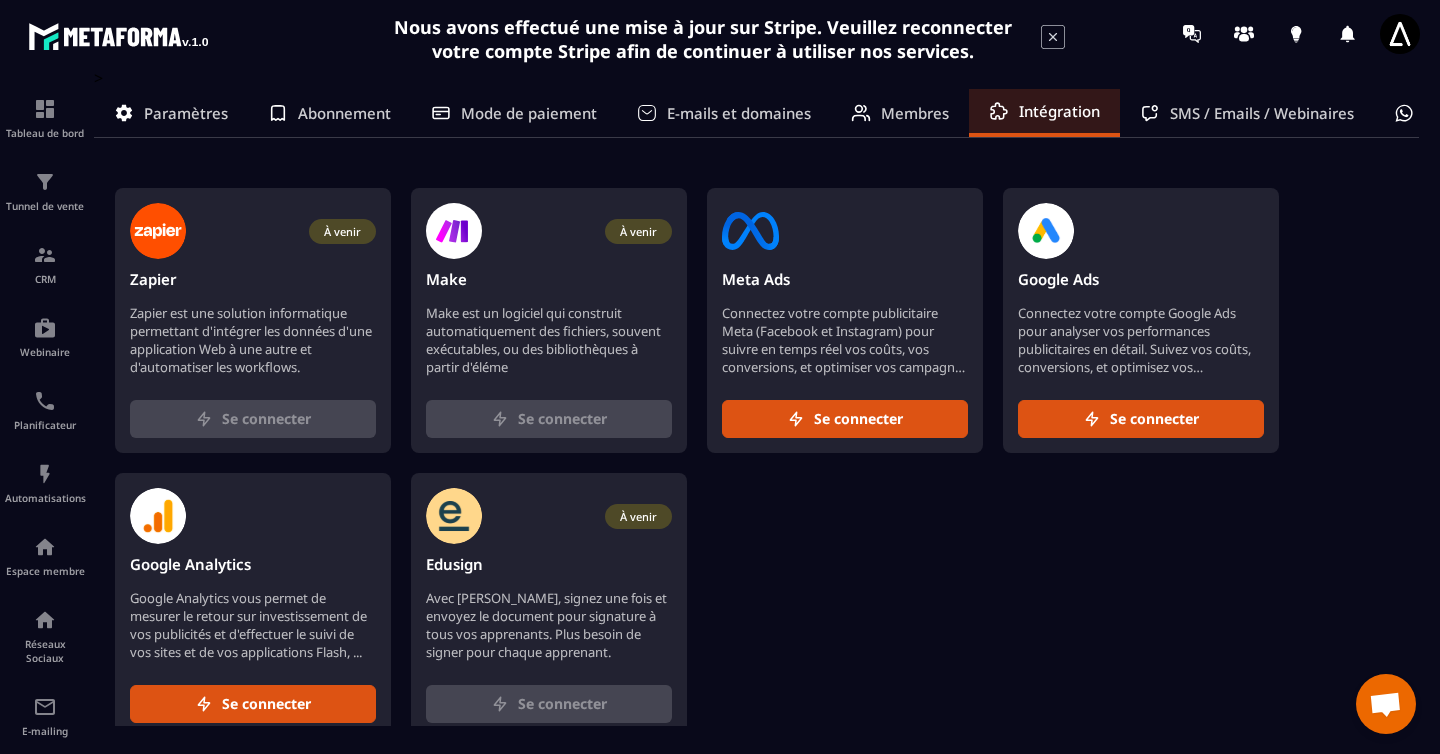 click on "À venir" at bounding box center [638, 516] 